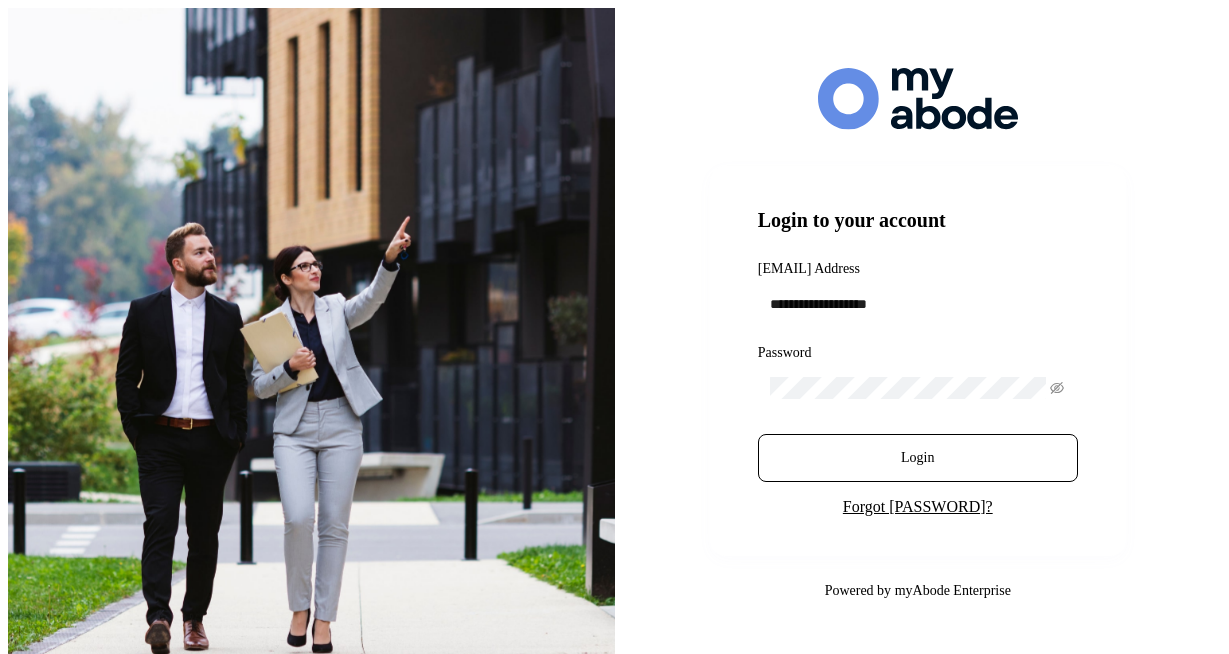 scroll, scrollTop: 0, scrollLeft: 0, axis: both 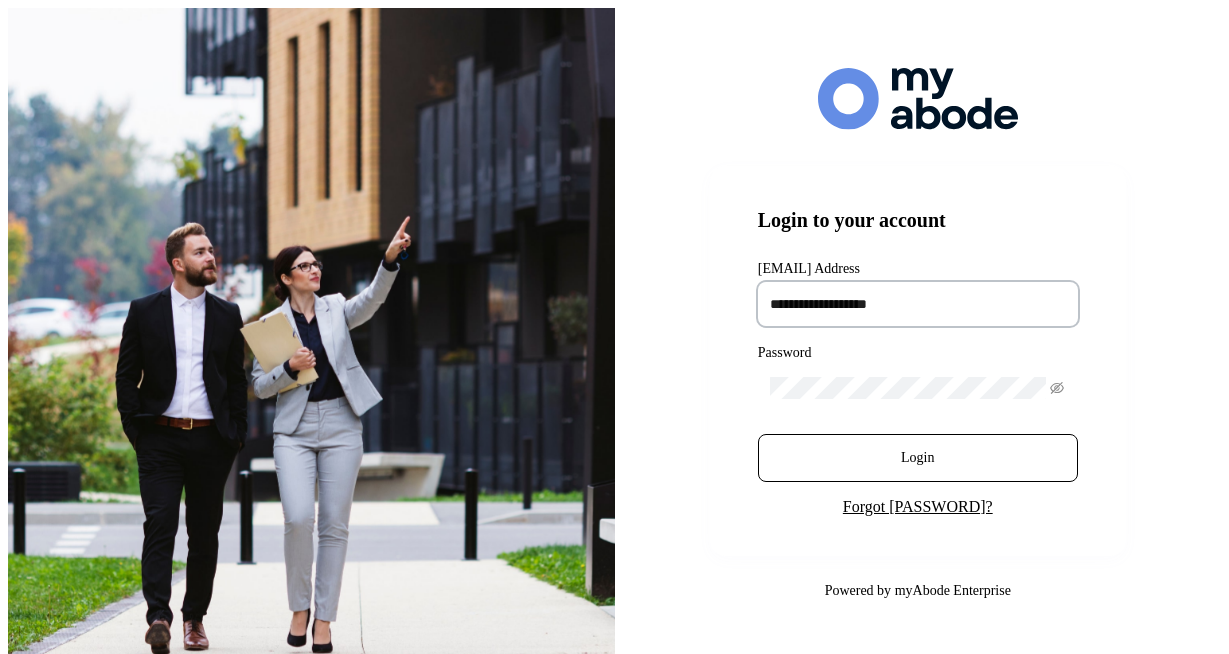click at bounding box center [918, 304] 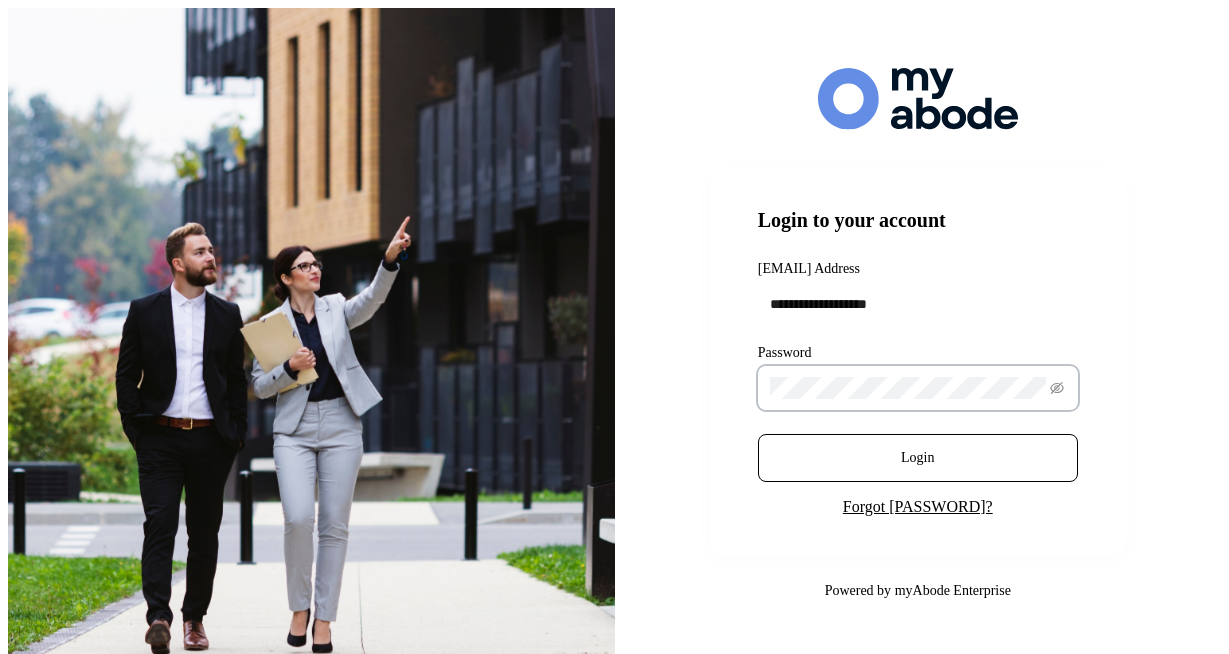 click on "Login" at bounding box center (918, 458) 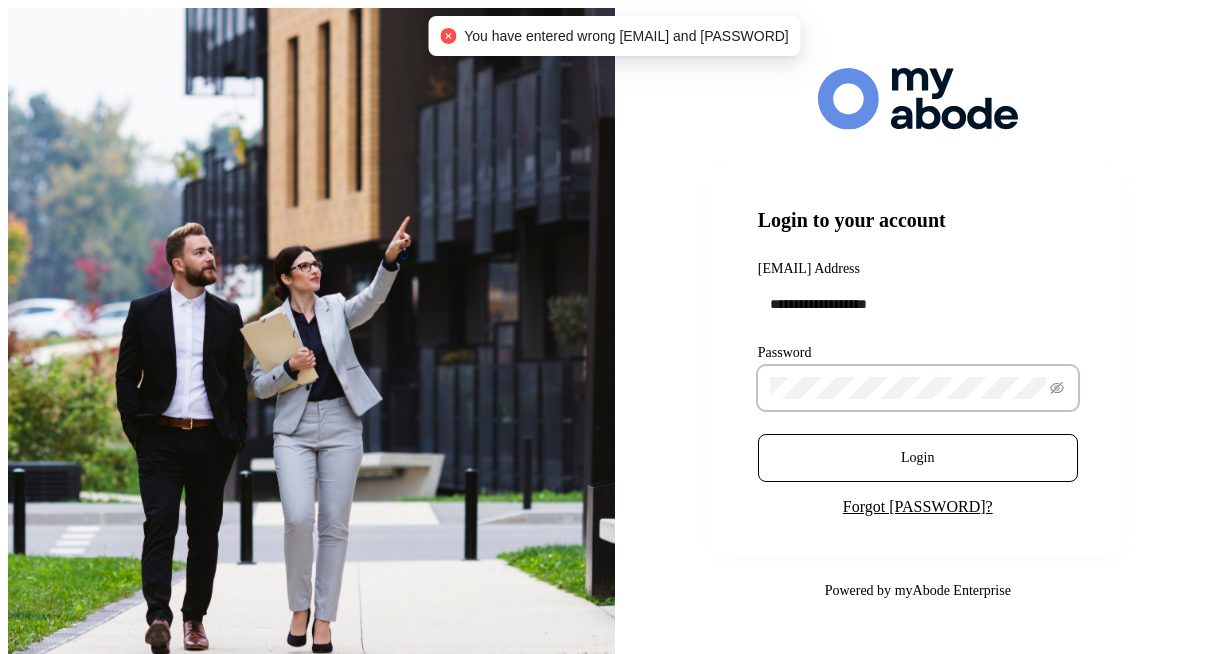 click on "Login" at bounding box center (918, 458) 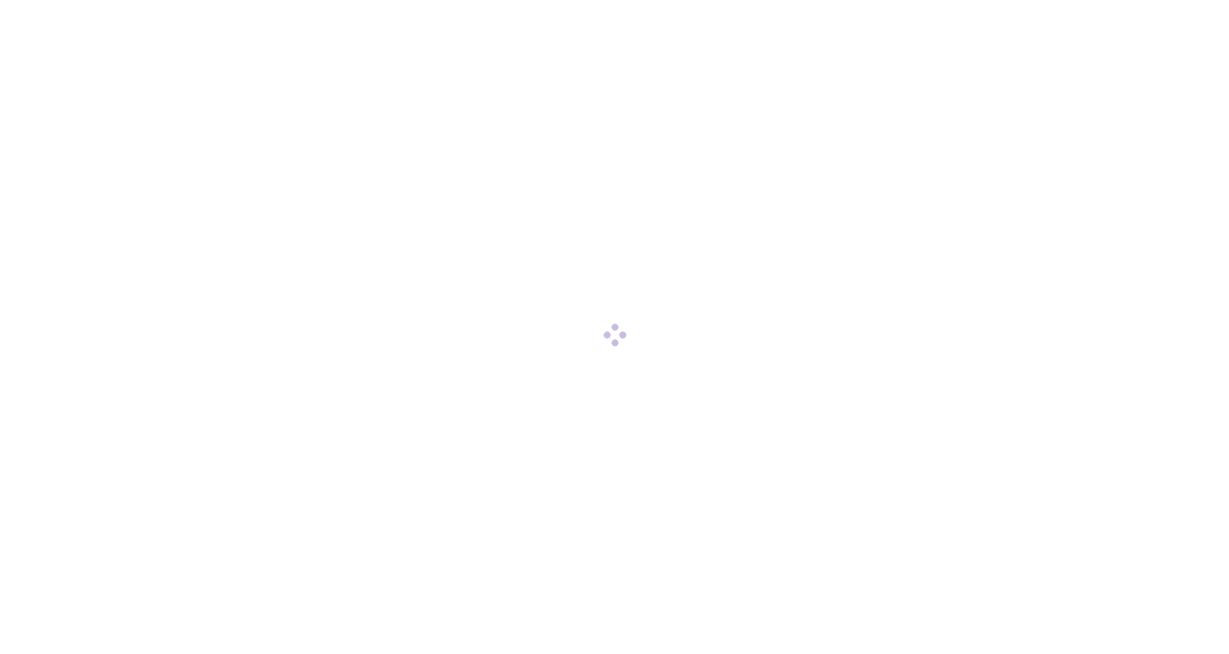 scroll, scrollTop: 0, scrollLeft: 0, axis: both 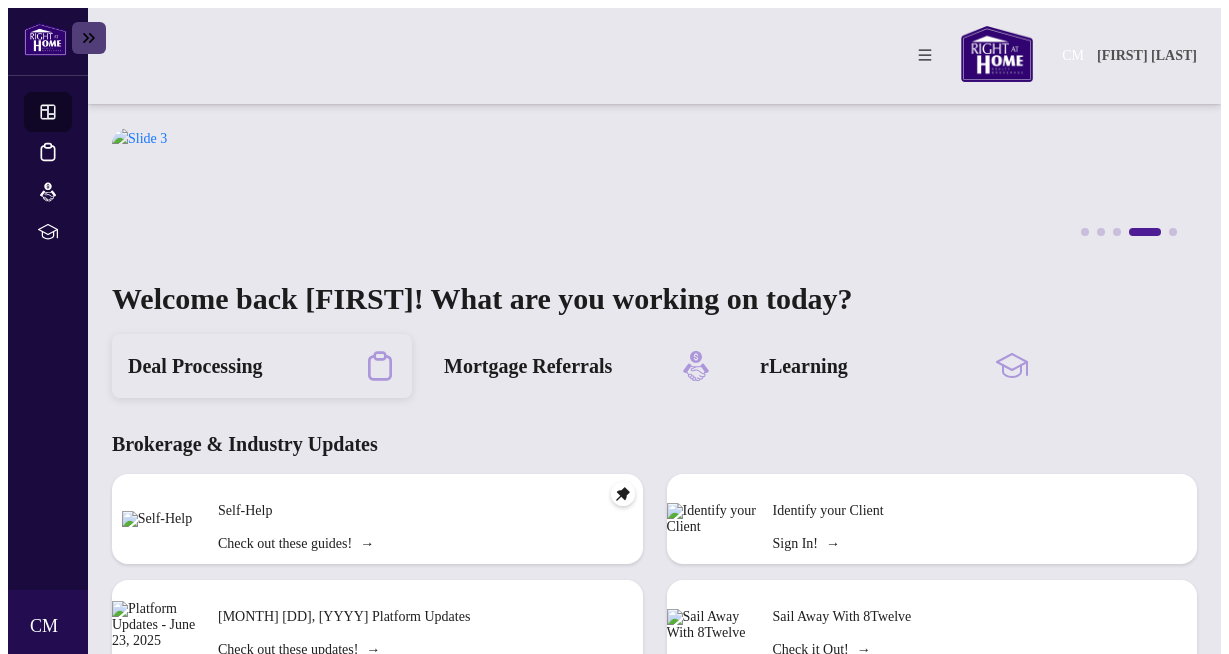 click on "Deal Processing" at bounding box center (195, 366) 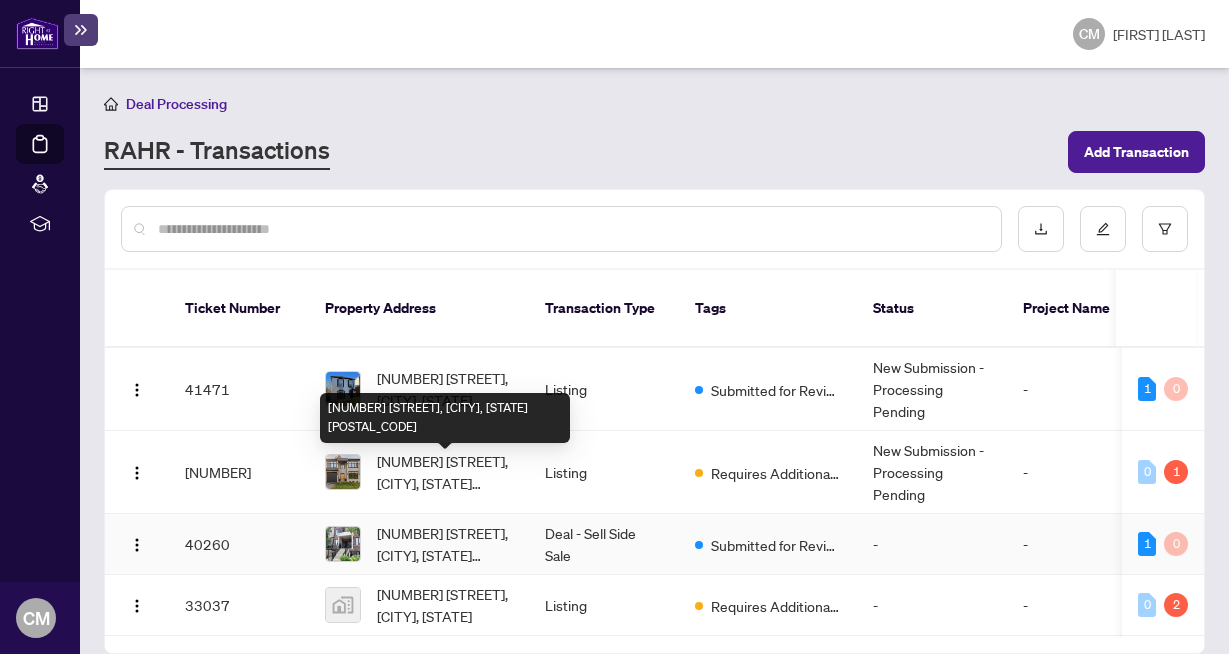 click on "[NUMBER] [STREET], [CITY], [STATE] [POSTAL_CODE]" at bounding box center (445, 544) 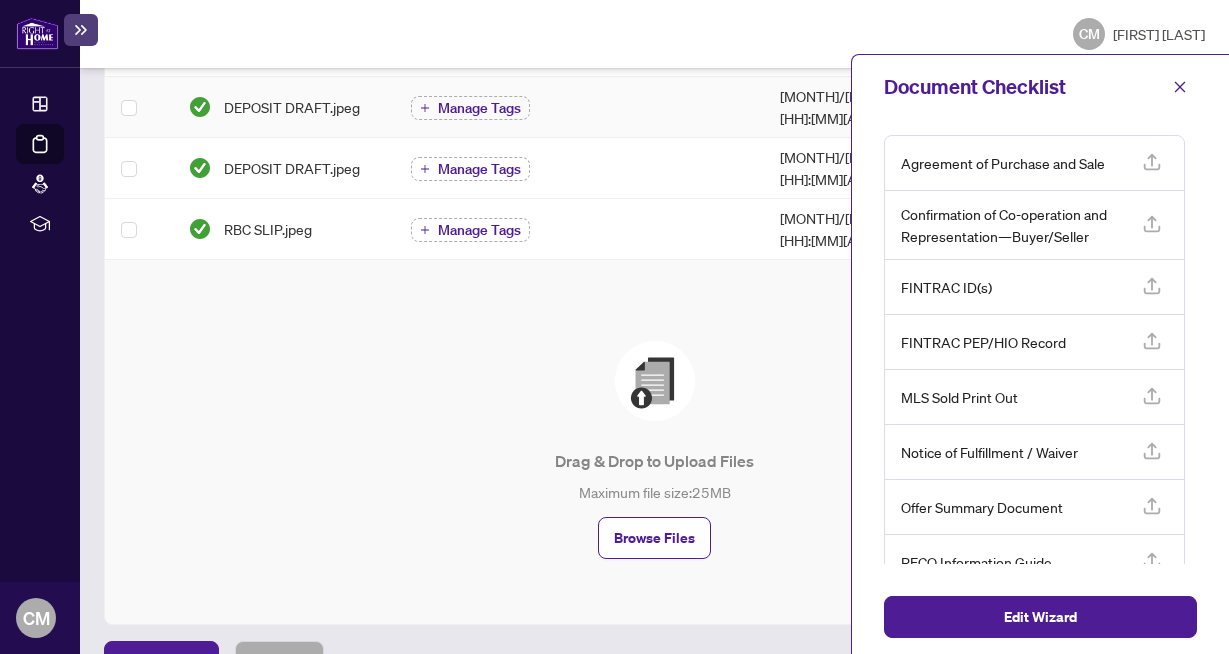 scroll, scrollTop: 521, scrollLeft: 0, axis: vertical 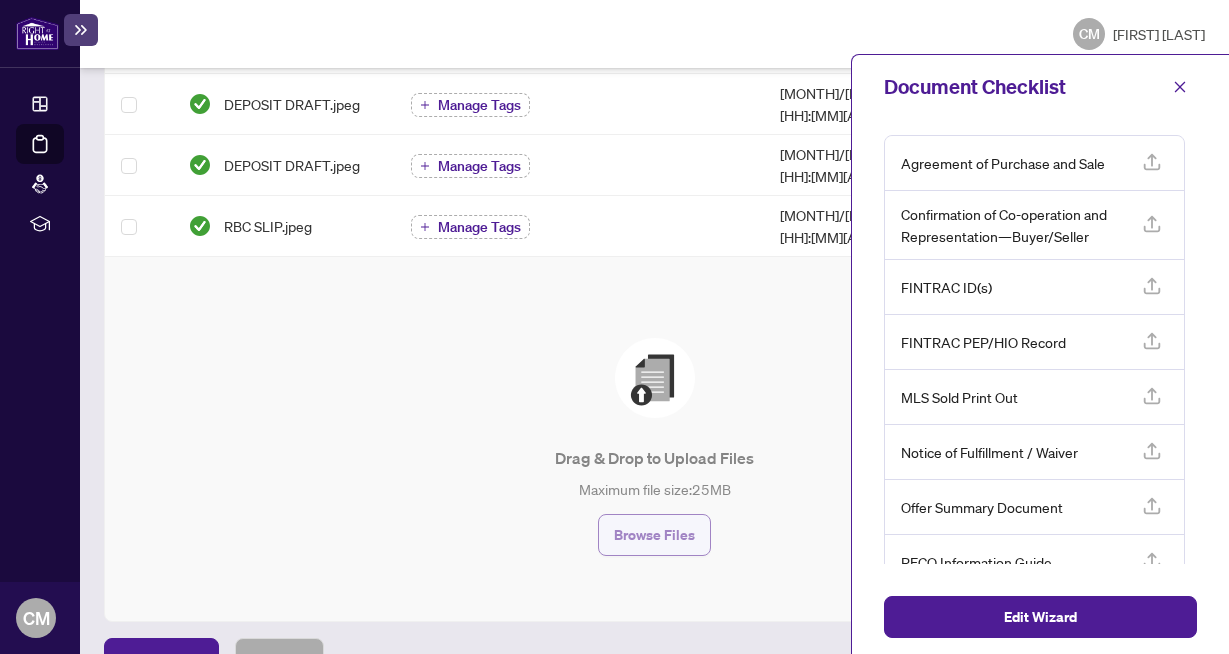 click on "Browse Files" at bounding box center (654, 535) 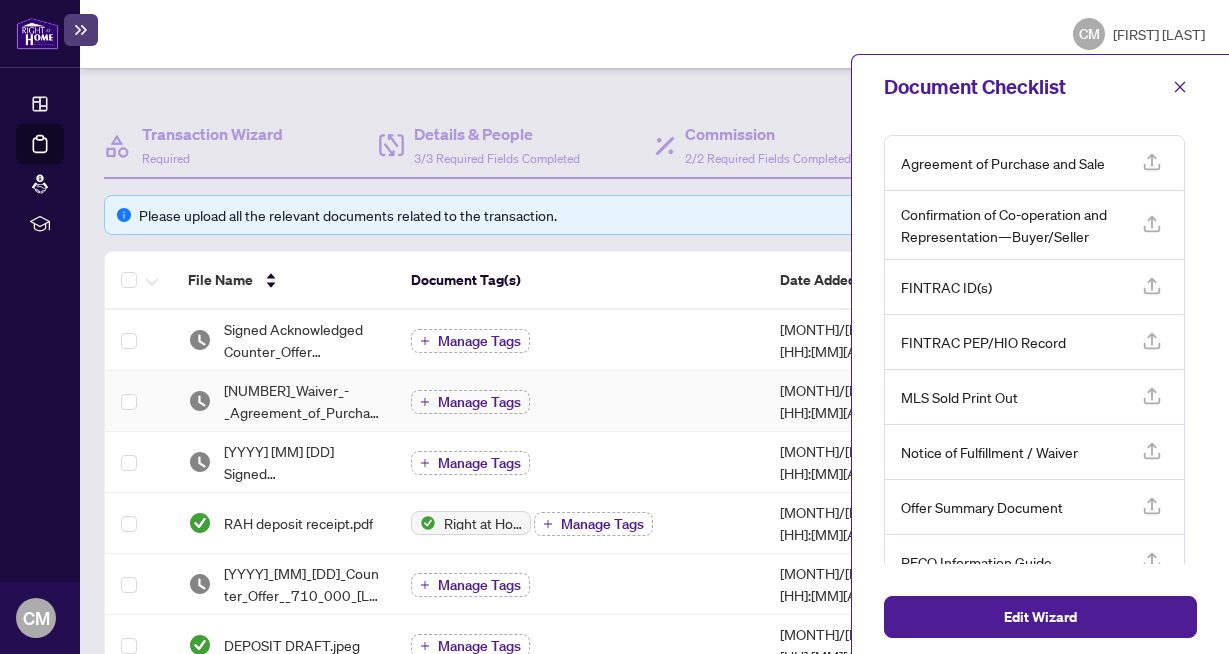 scroll, scrollTop: 171, scrollLeft: 0, axis: vertical 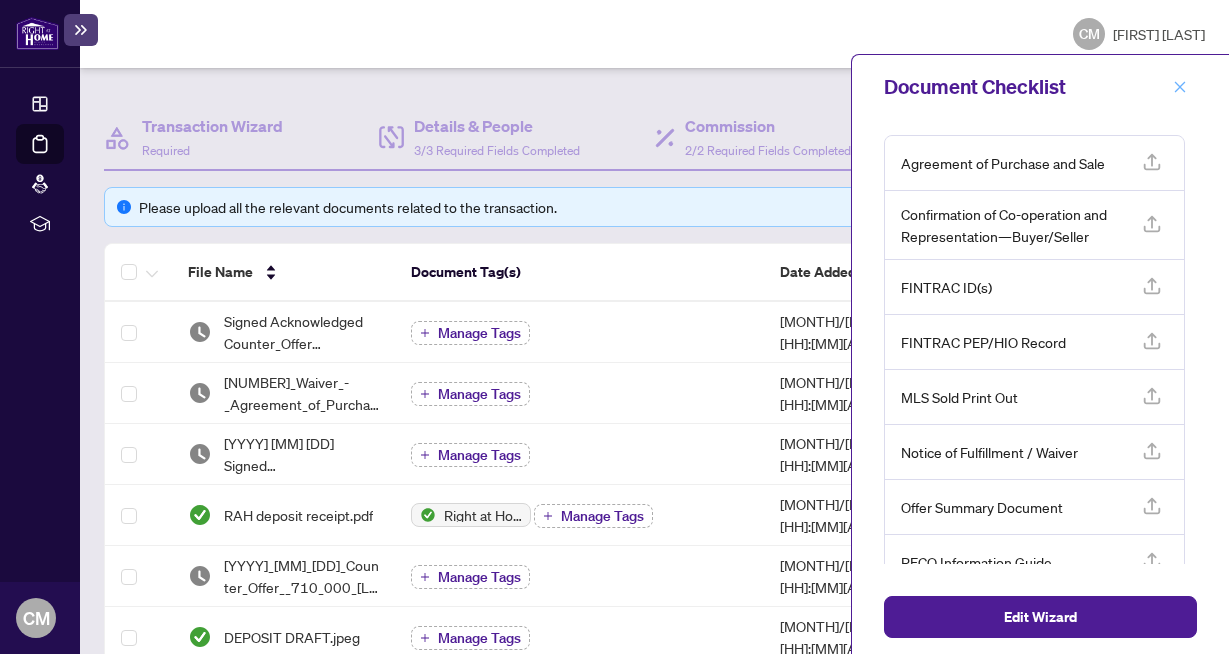 click at bounding box center (1180, 86) 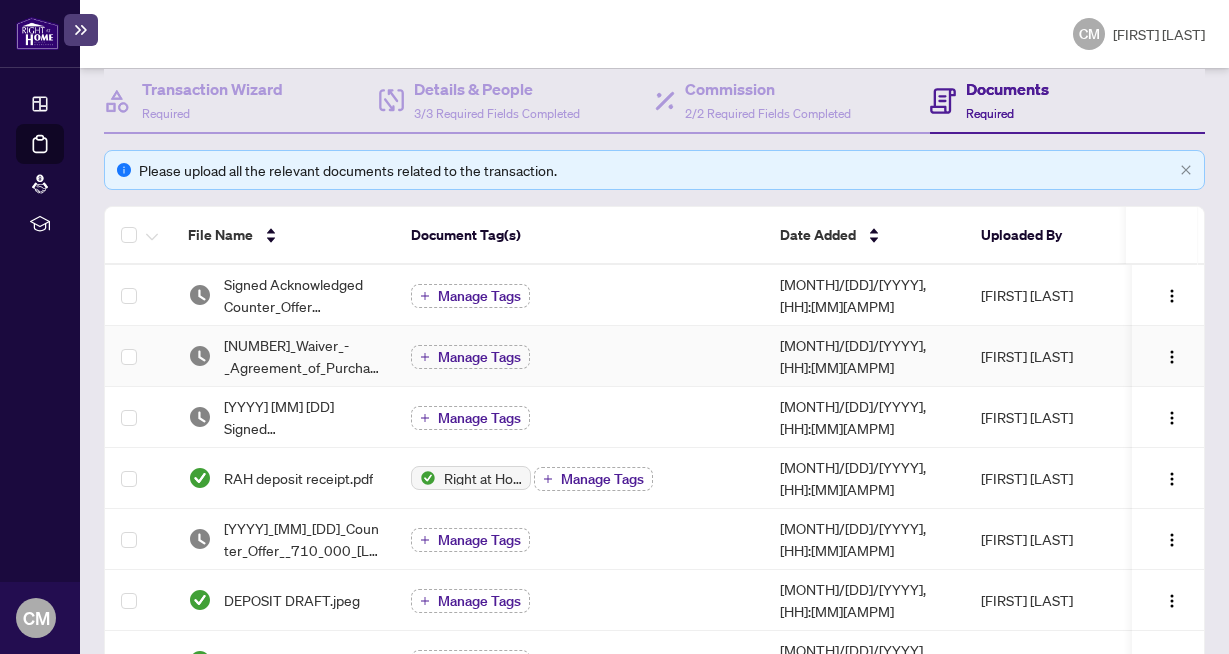 scroll, scrollTop: 209, scrollLeft: 0, axis: vertical 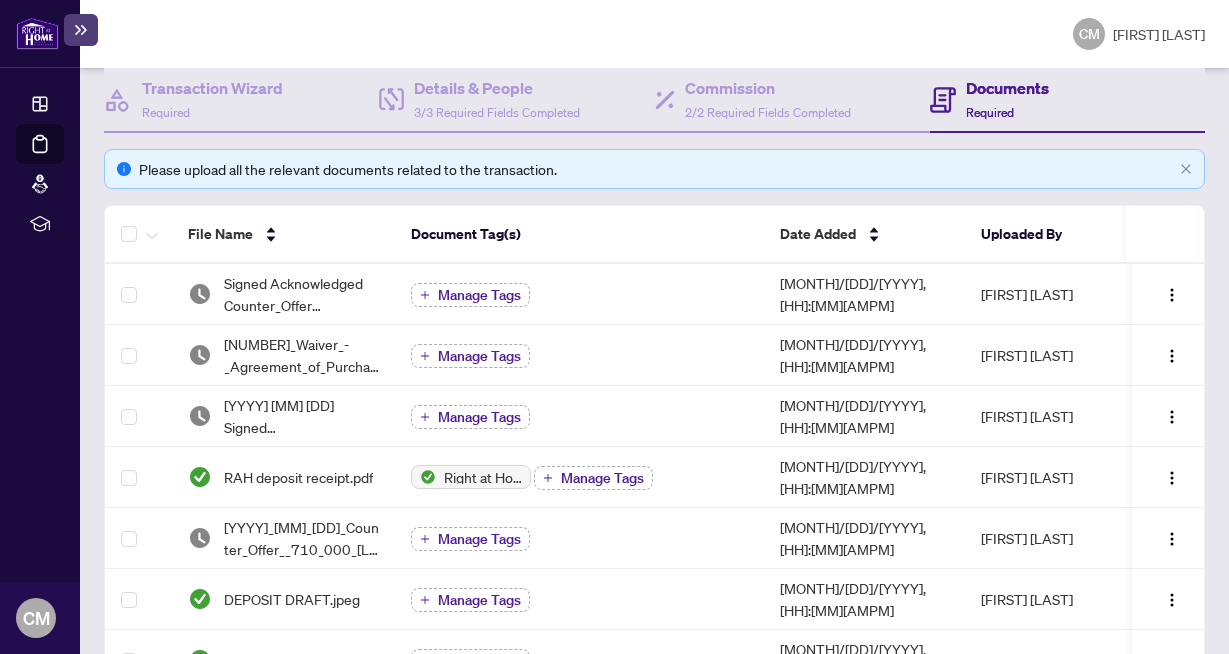 click on "Documents" at bounding box center [1007, 88] 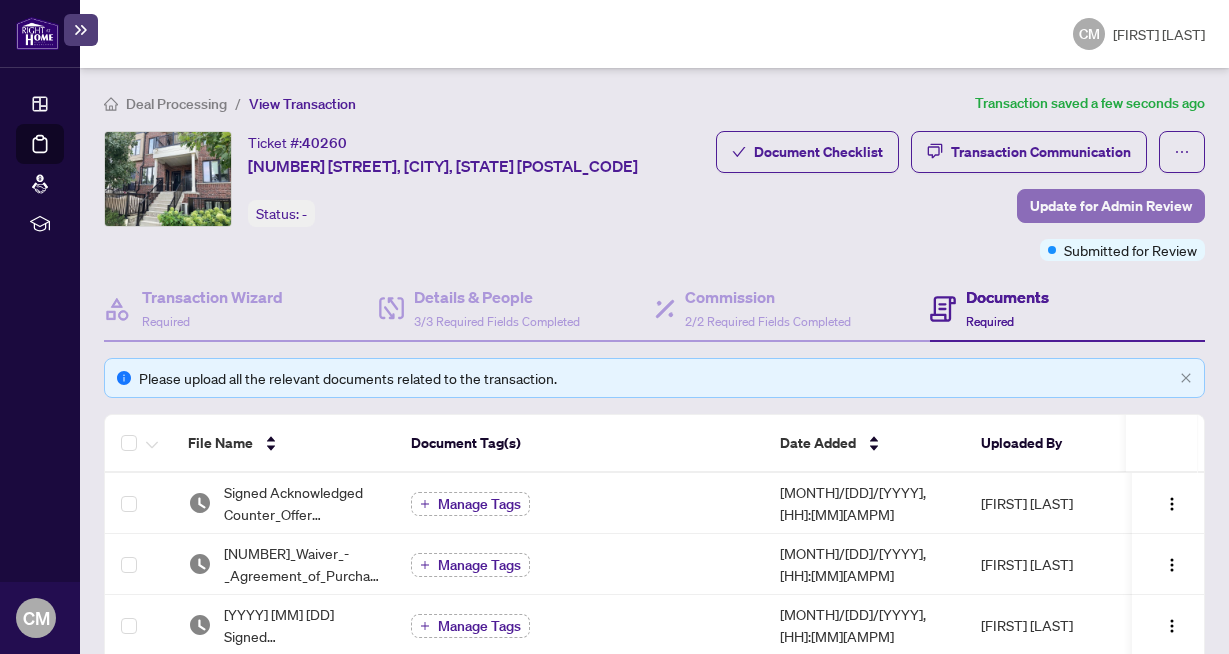 click on "Update for Admin Review" at bounding box center [1111, 206] 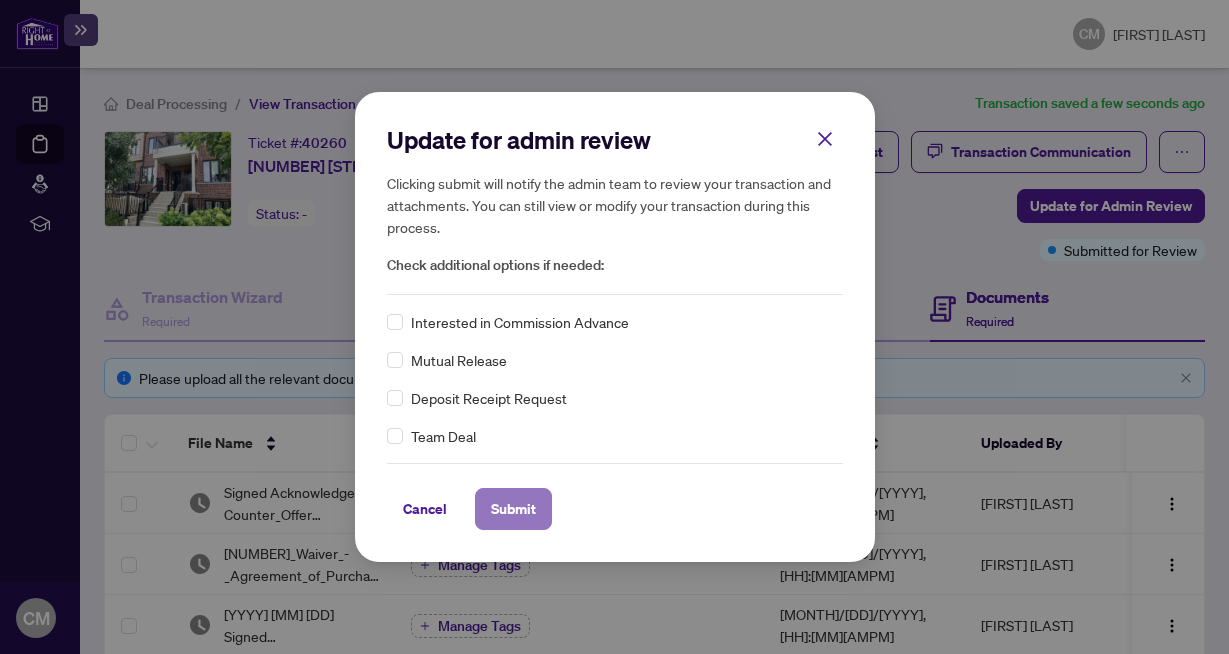 click on "Submit" at bounding box center (513, 509) 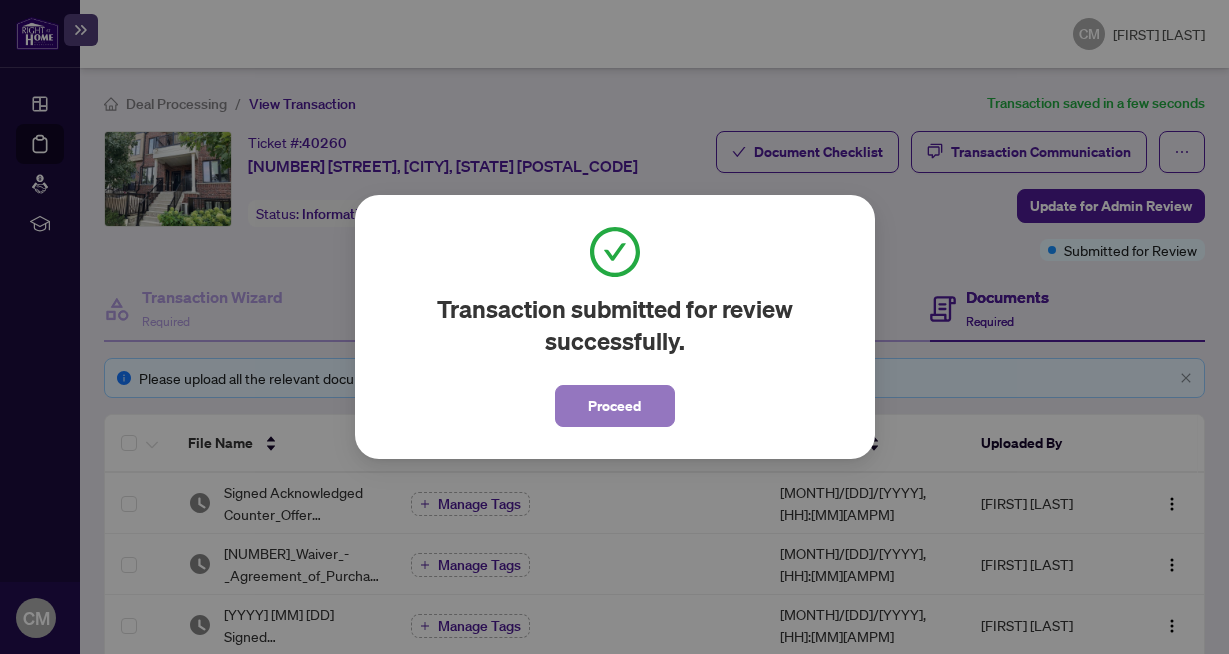 click on "Proceed" at bounding box center [614, 406] 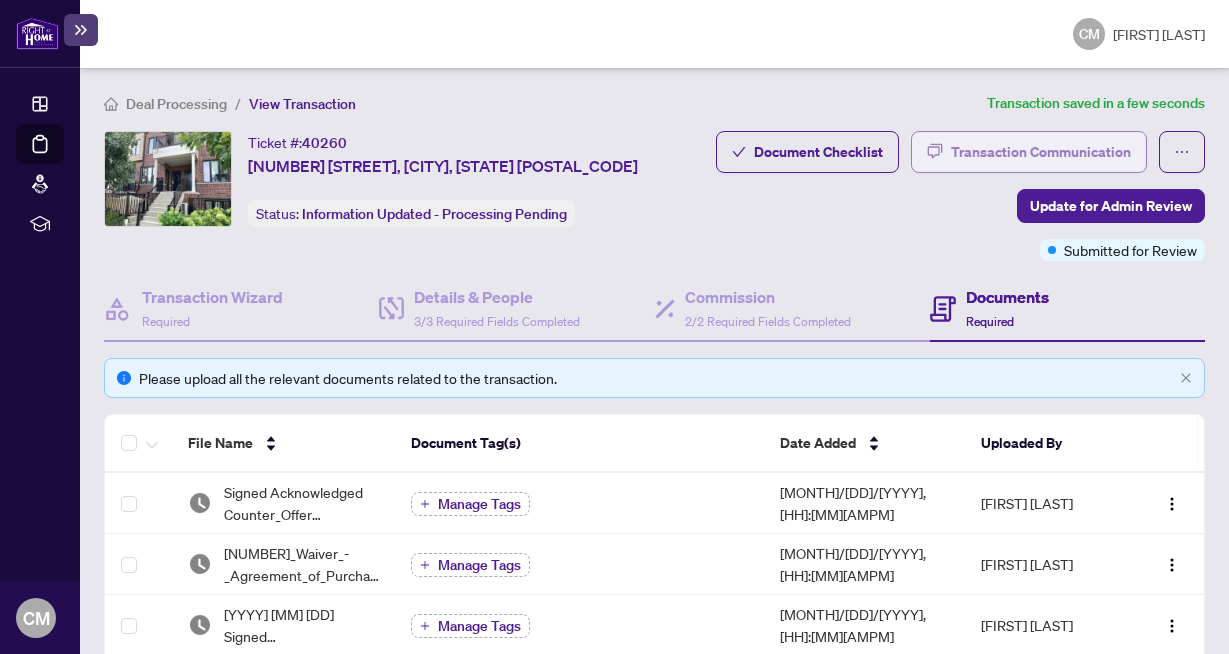 click on "Transaction Communication" at bounding box center [1041, 152] 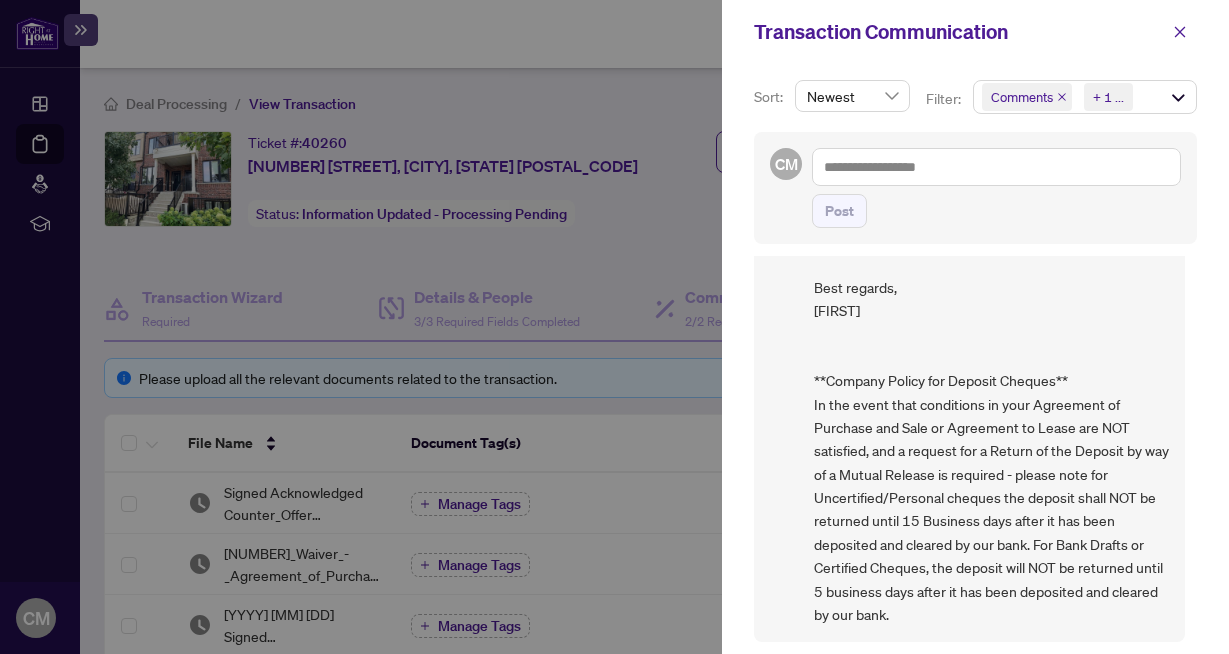 scroll, scrollTop: 239, scrollLeft: 0, axis: vertical 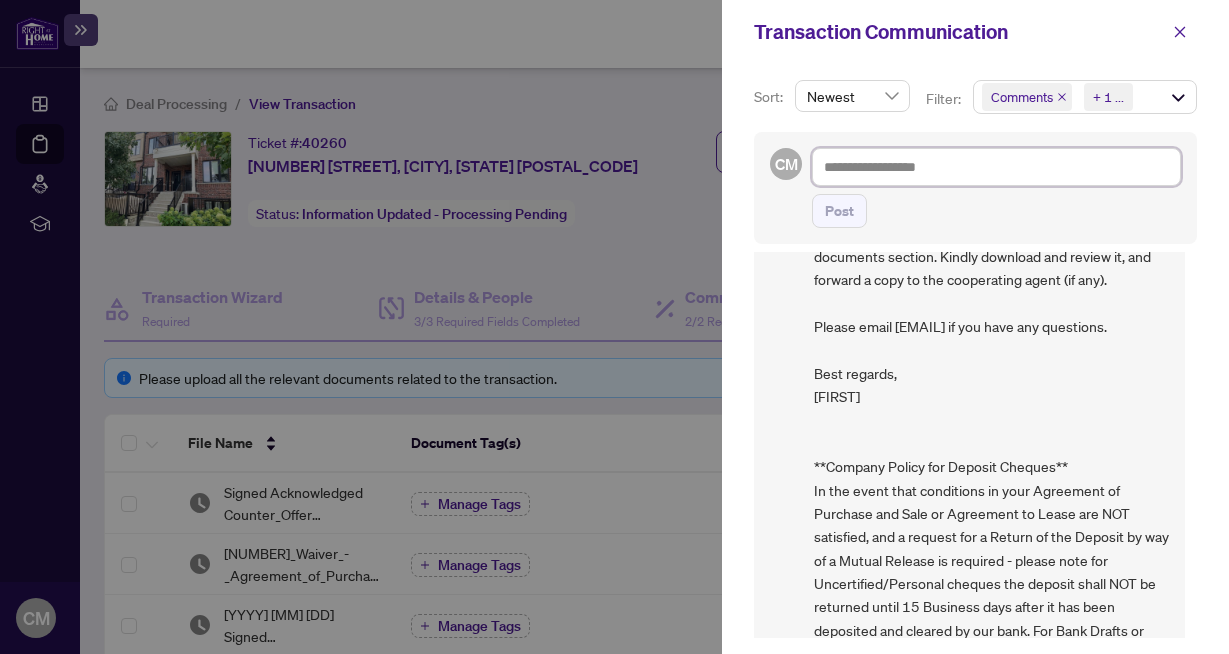click at bounding box center [996, 167] 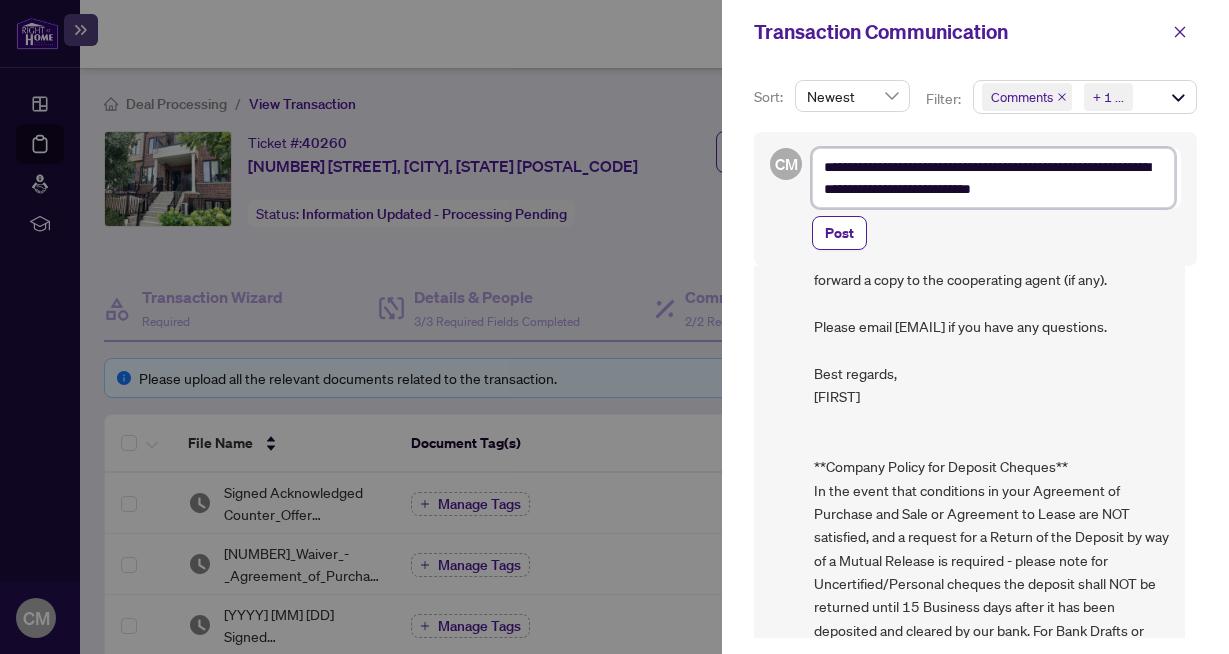 scroll, scrollTop: 48, scrollLeft: 0, axis: vertical 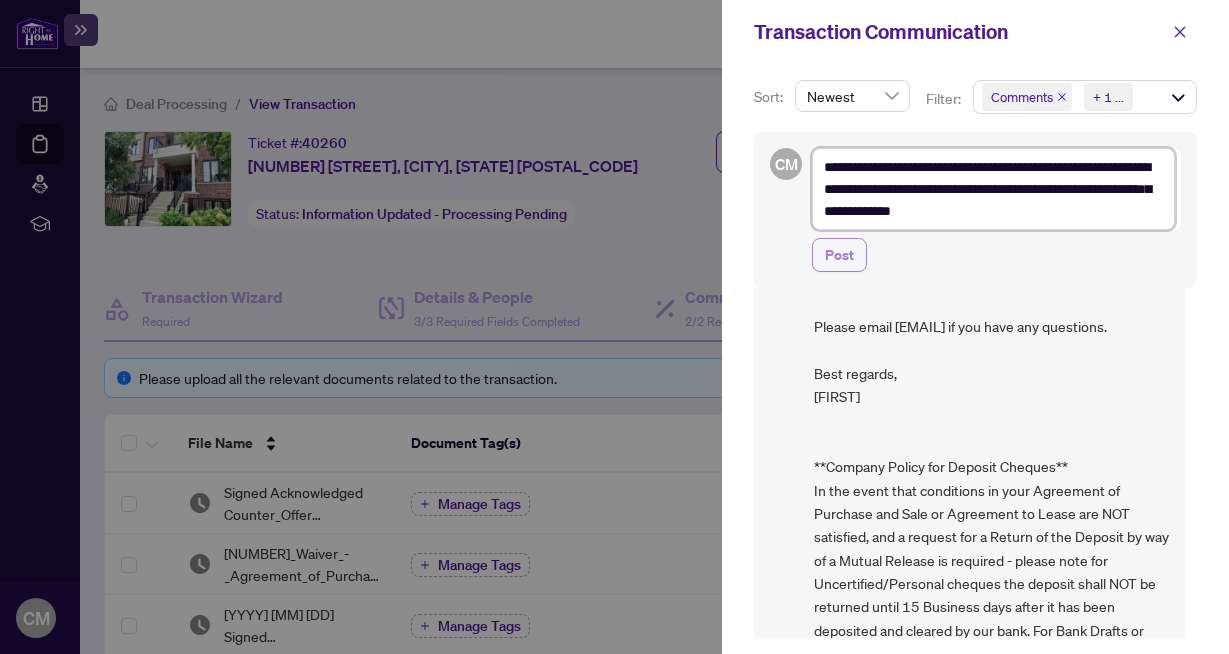 type on "**********" 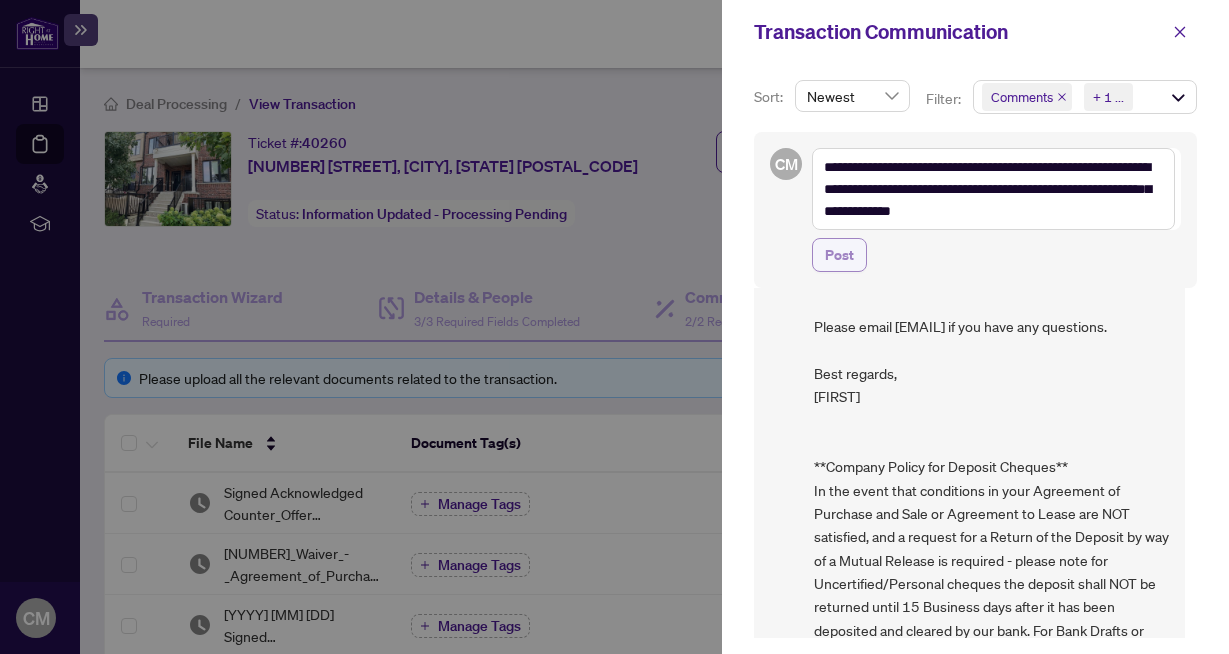 click on "Post" at bounding box center [839, 255] 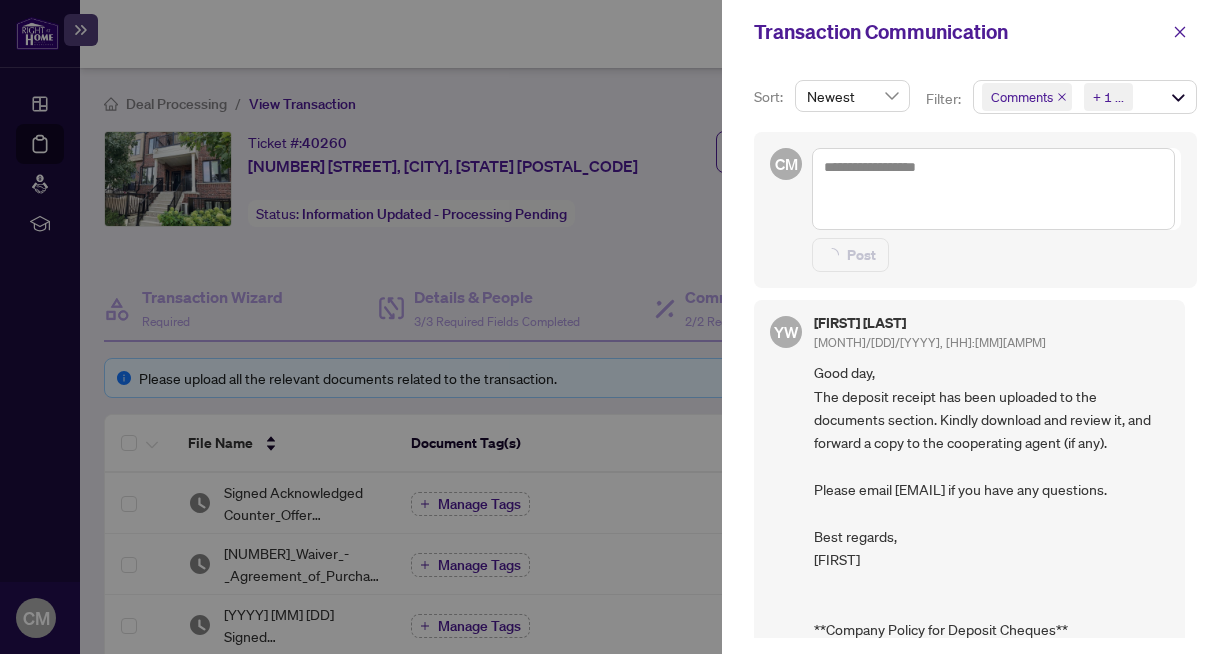 scroll, scrollTop: 0, scrollLeft: 0, axis: both 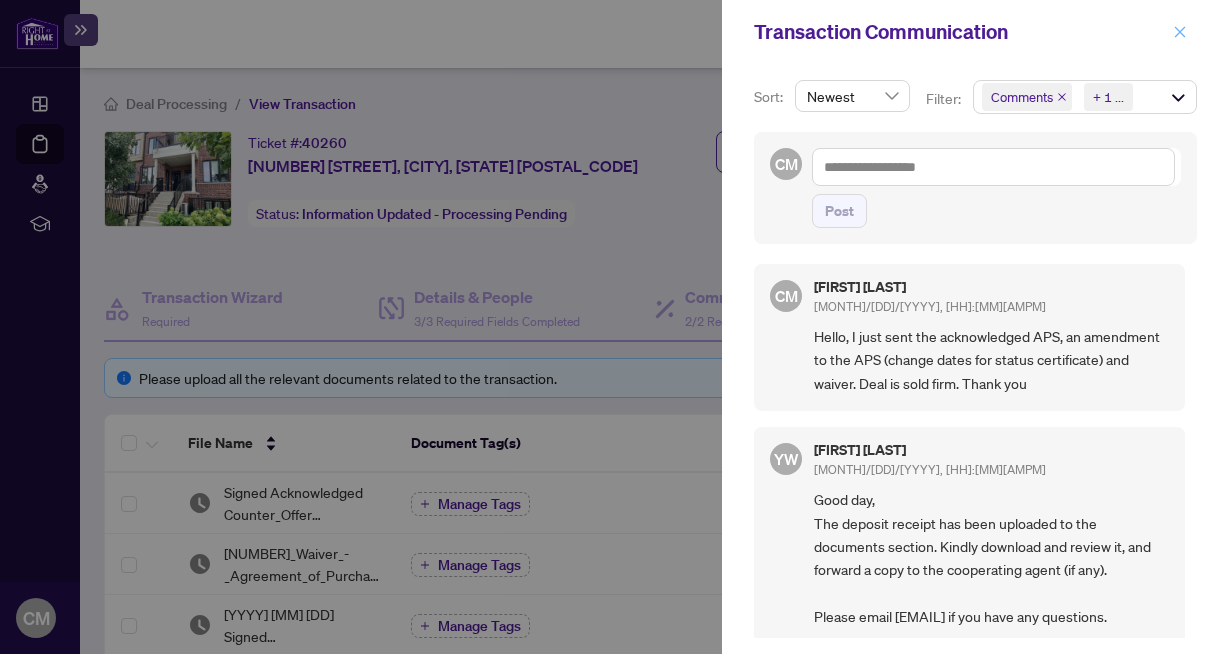 click at bounding box center [1180, 31] 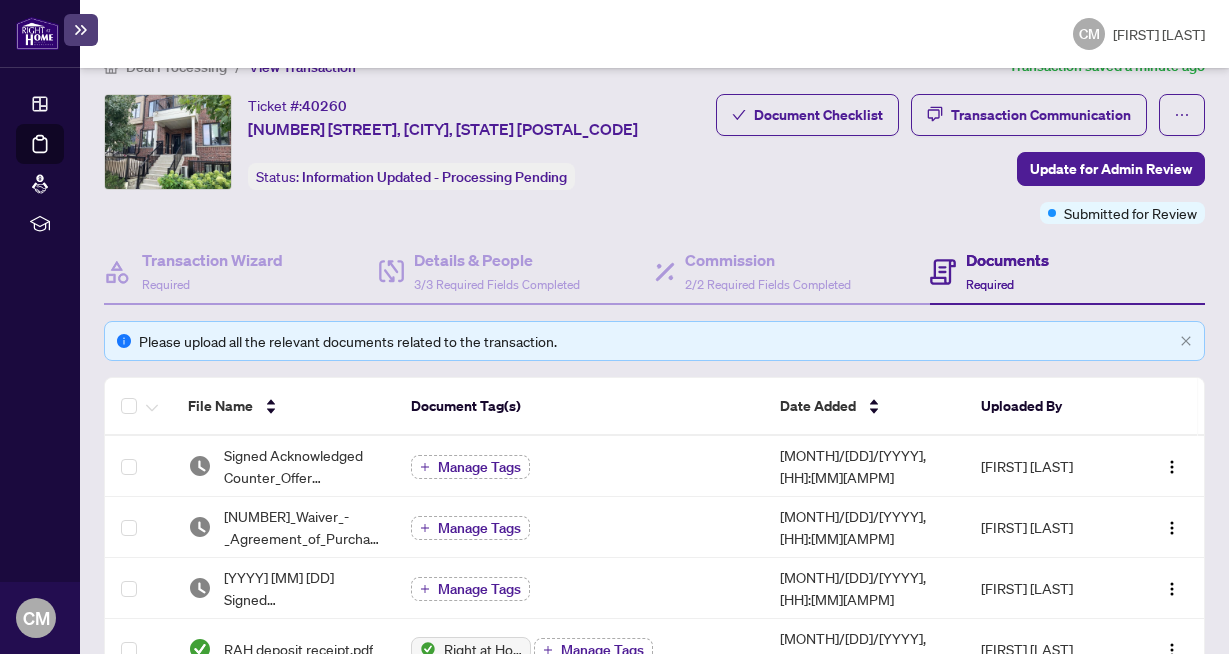 scroll, scrollTop: 0, scrollLeft: 0, axis: both 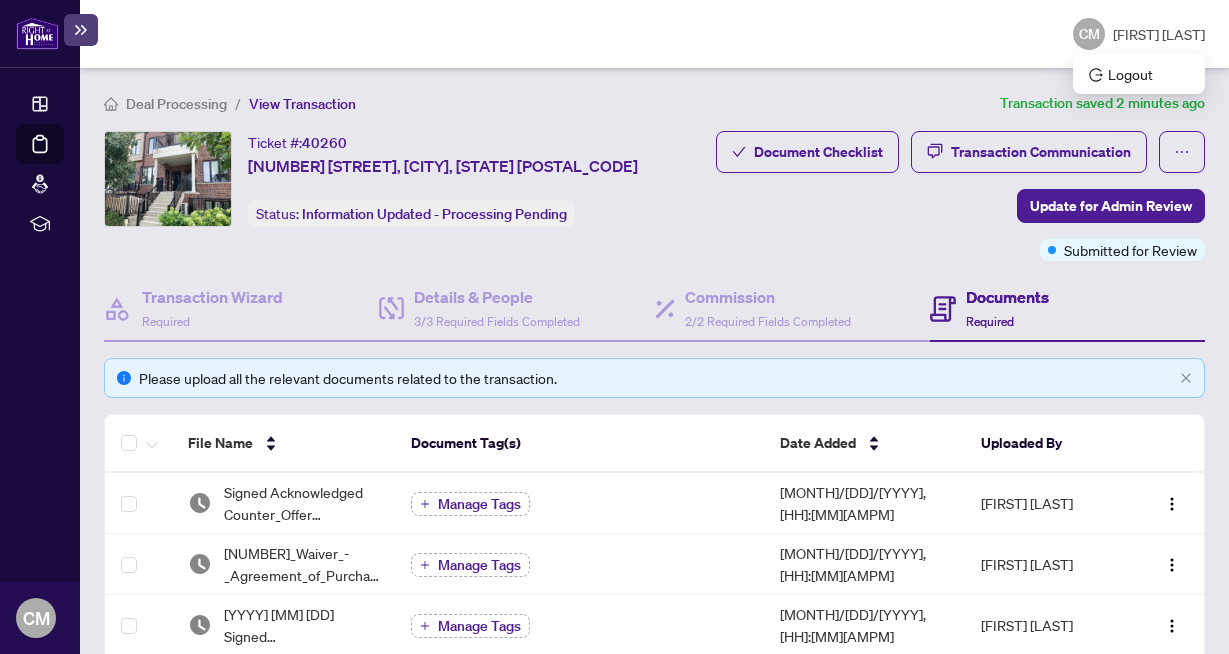click on "CM" at bounding box center (1089, 34) 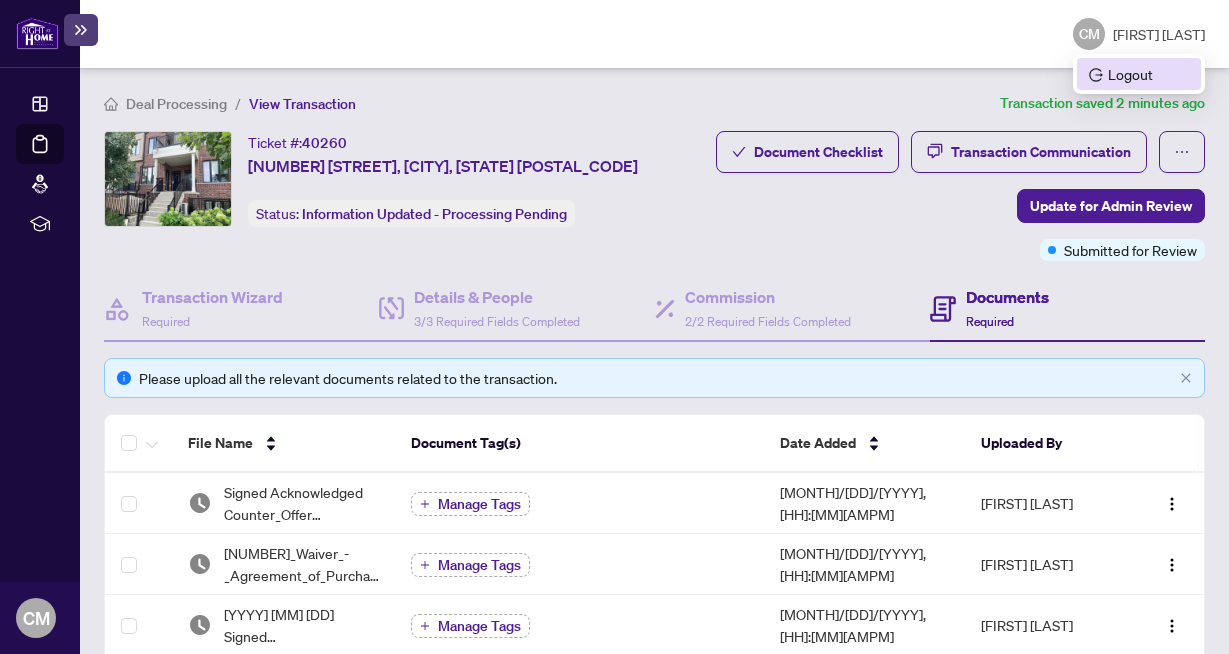 click on "Logout" at bounding box center [1139, 74] 